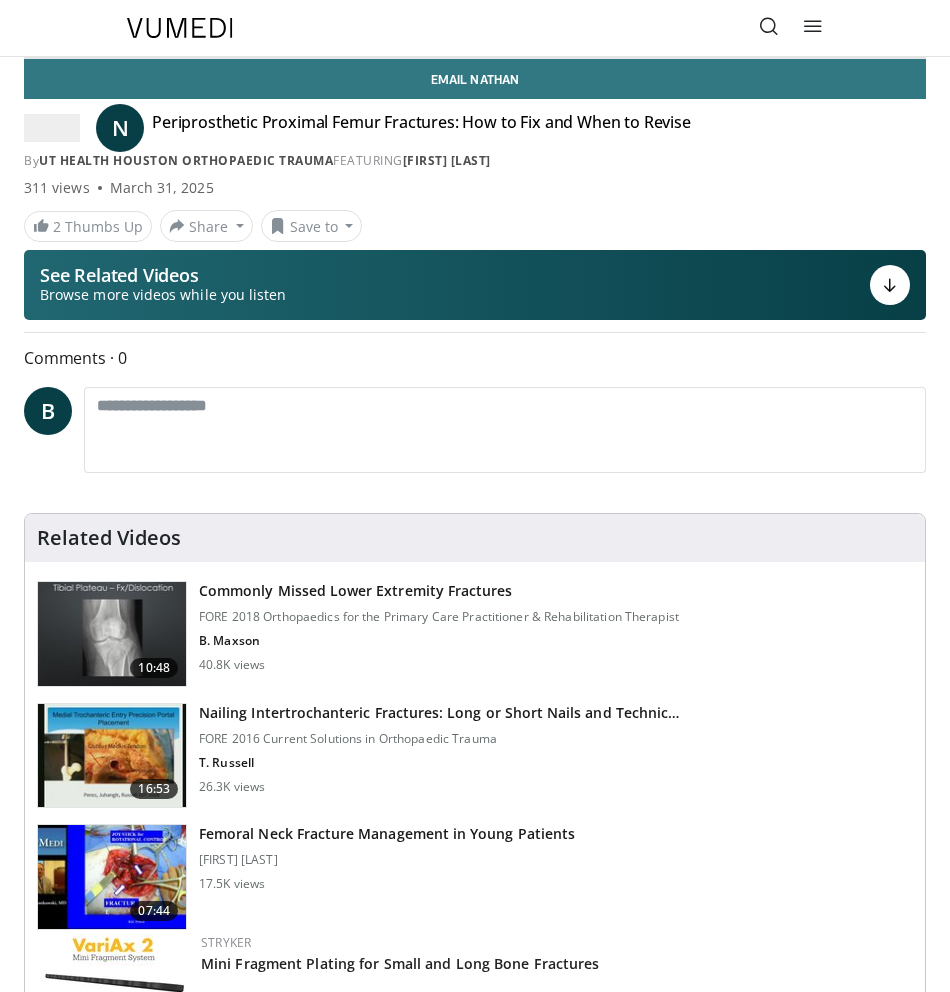 scroll, scrollTop: 0, scrollLeft: 0, axis: both 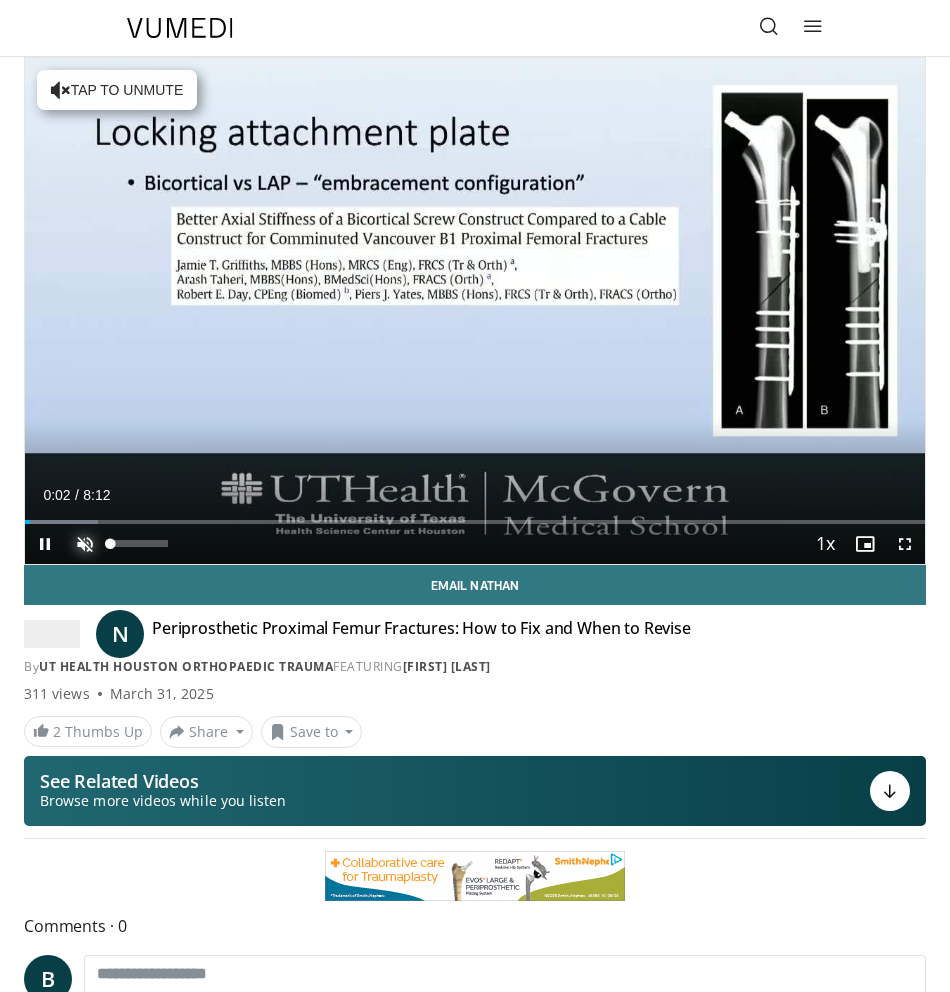 click at bounding box center [85, 544] 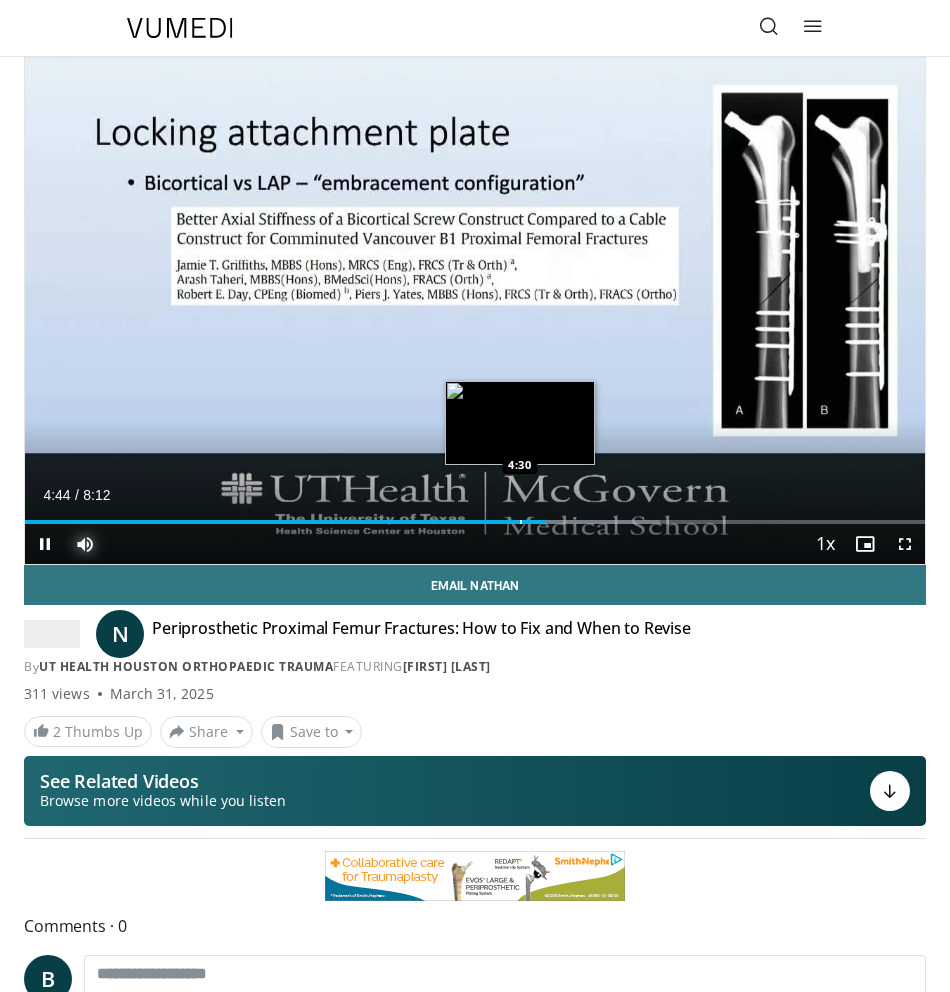 click at bounding box center [521, 522] 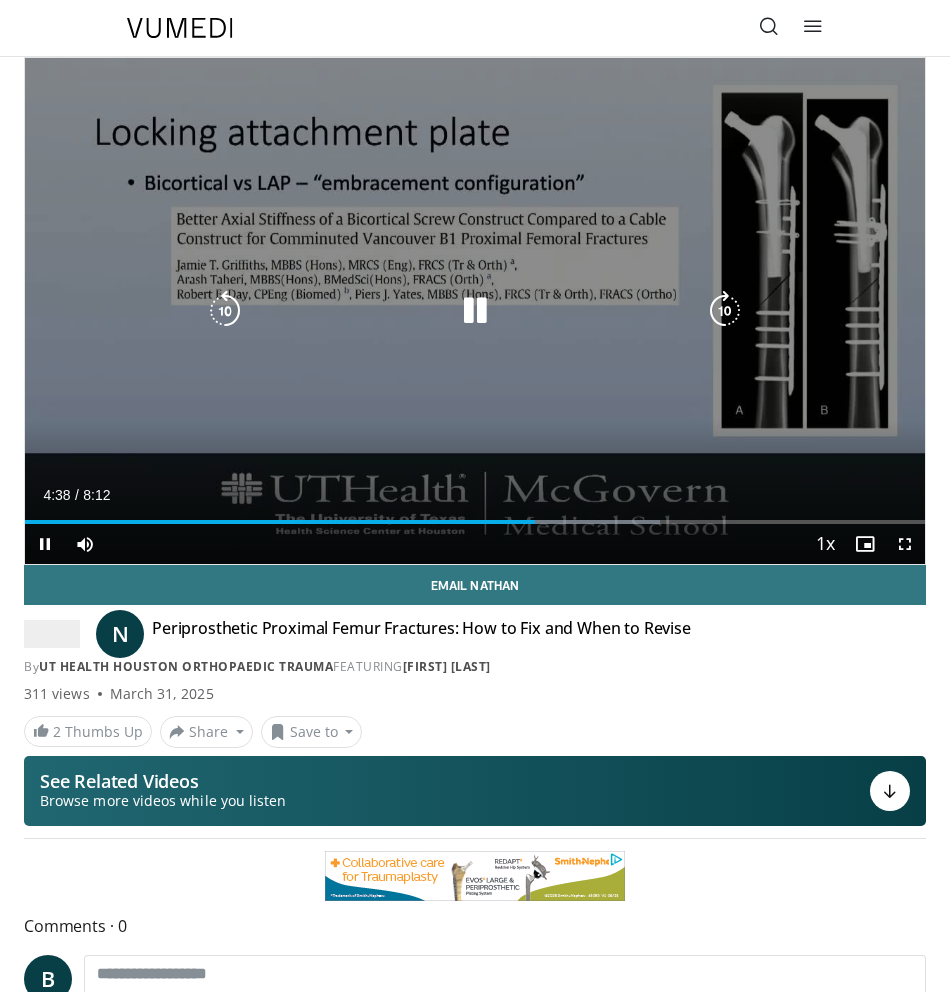 click at bounding box center (475, 311) 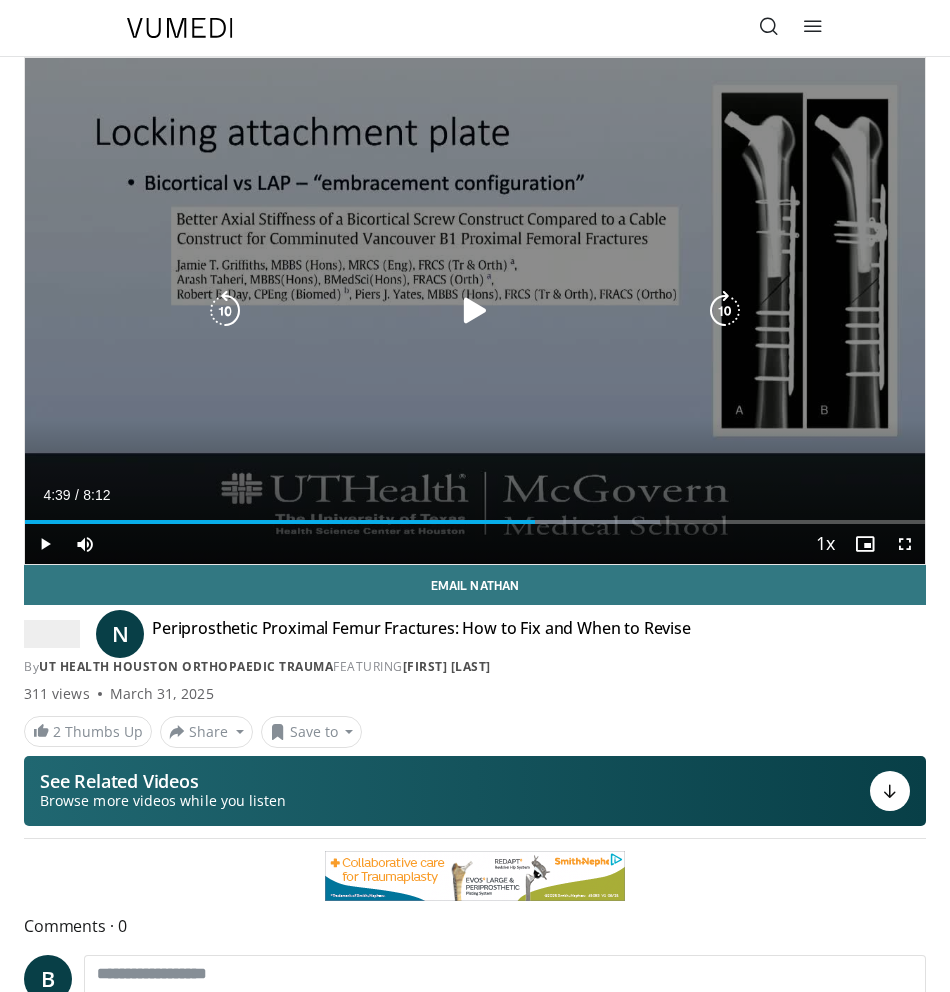 click at bounding box center [475, 311] 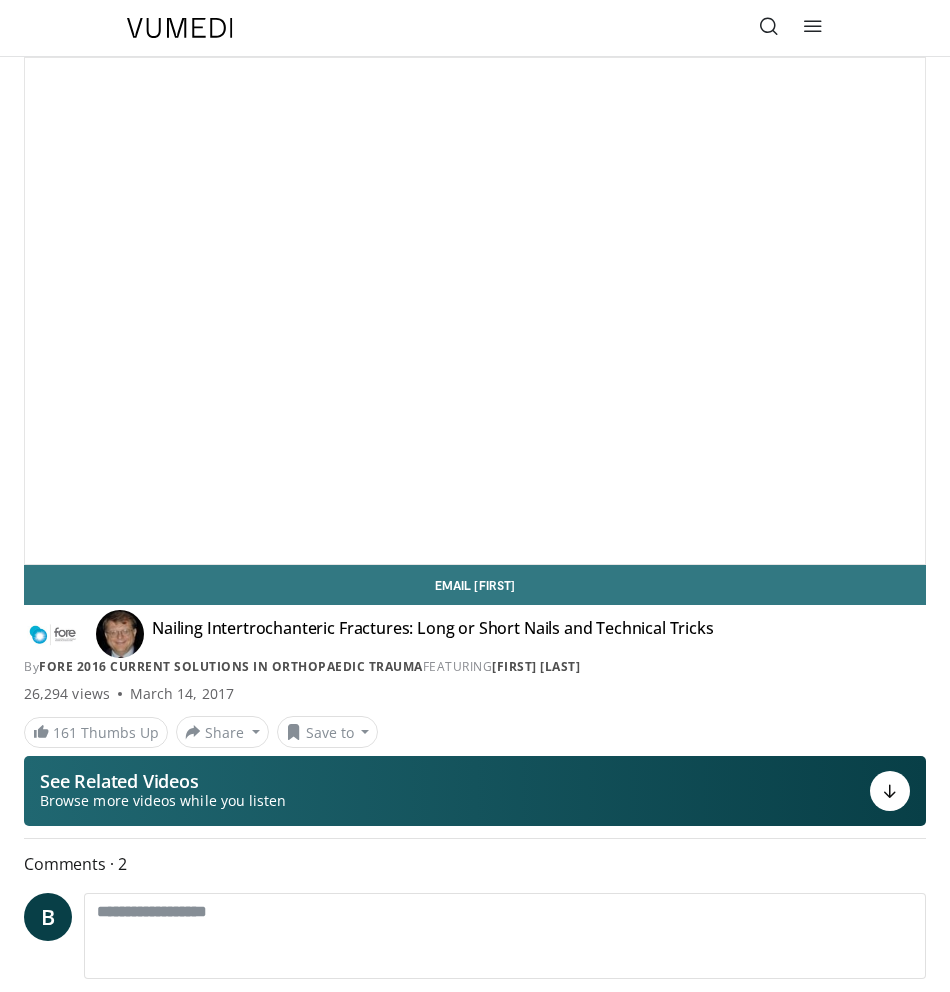 scroll, scrollTop: 0, scrollLeft: 0, axis: both 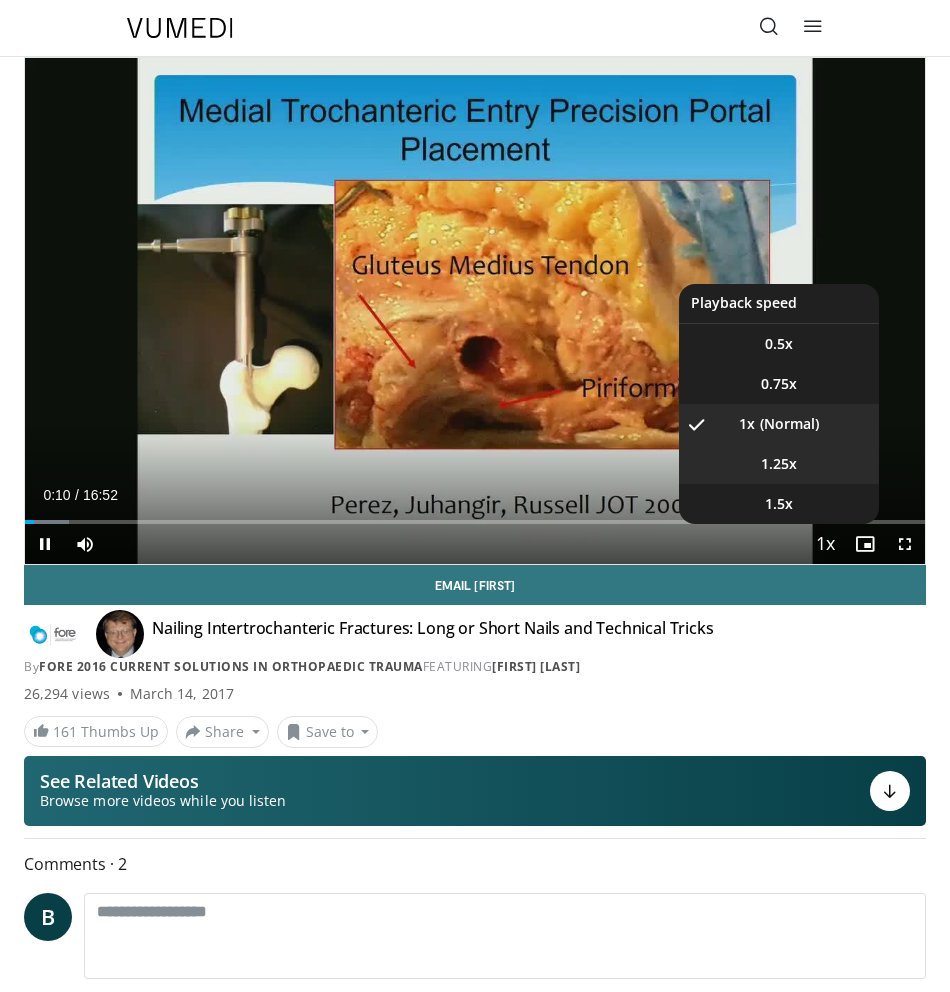 click on "1.25x" at bounding box center [779, 464] 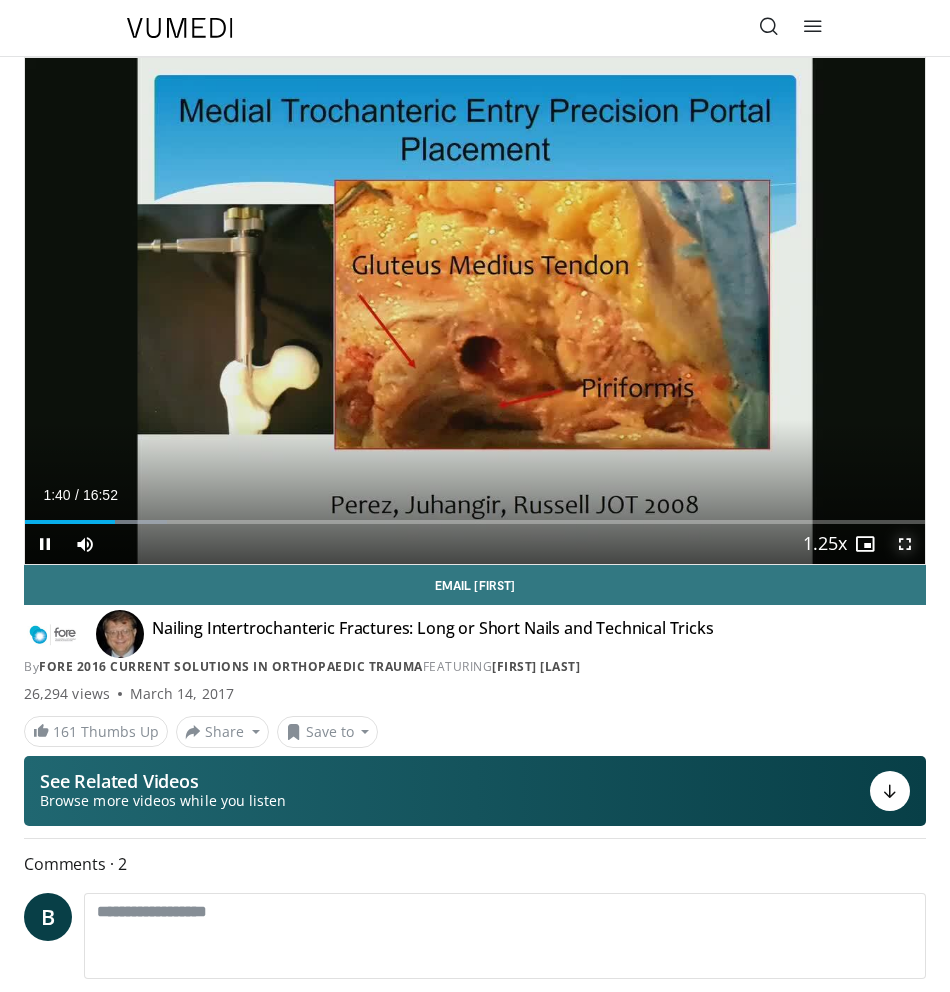 click at bounding box center (905, 544) 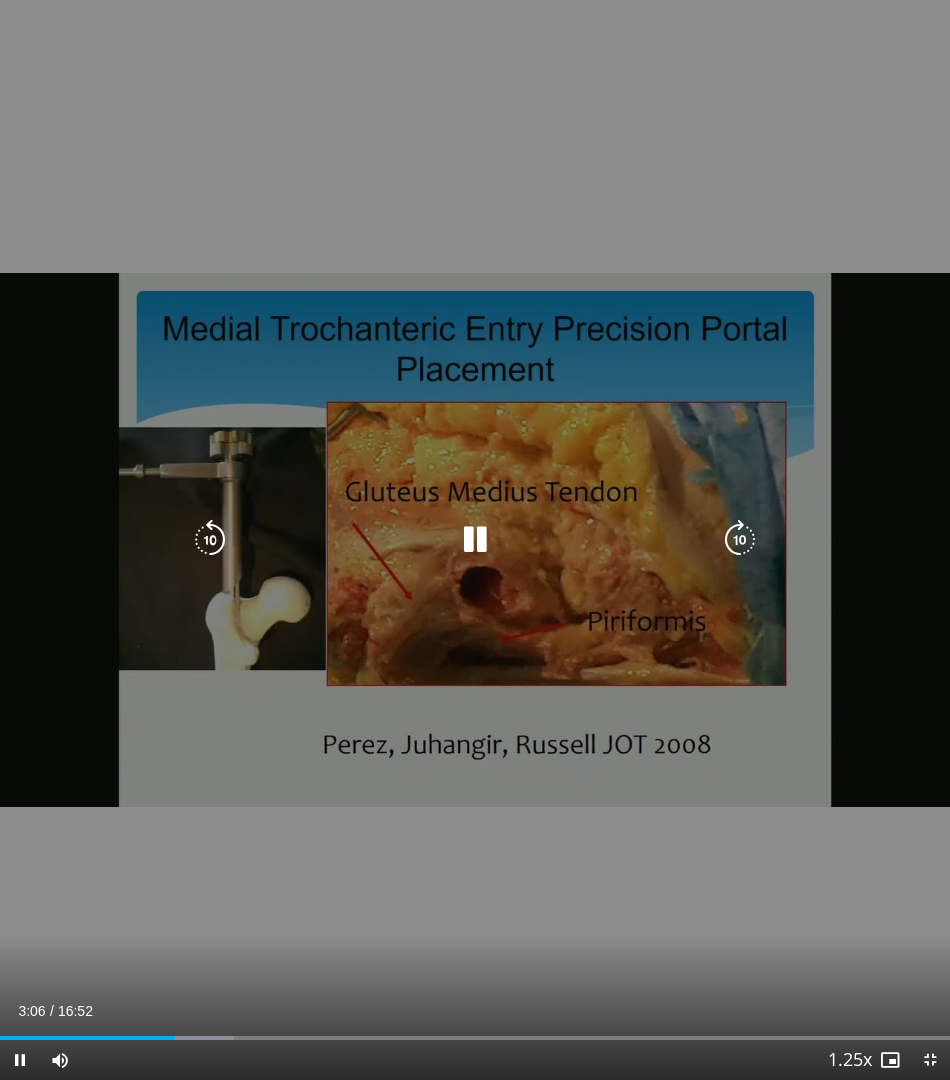 click at bounding box center [210, 540] 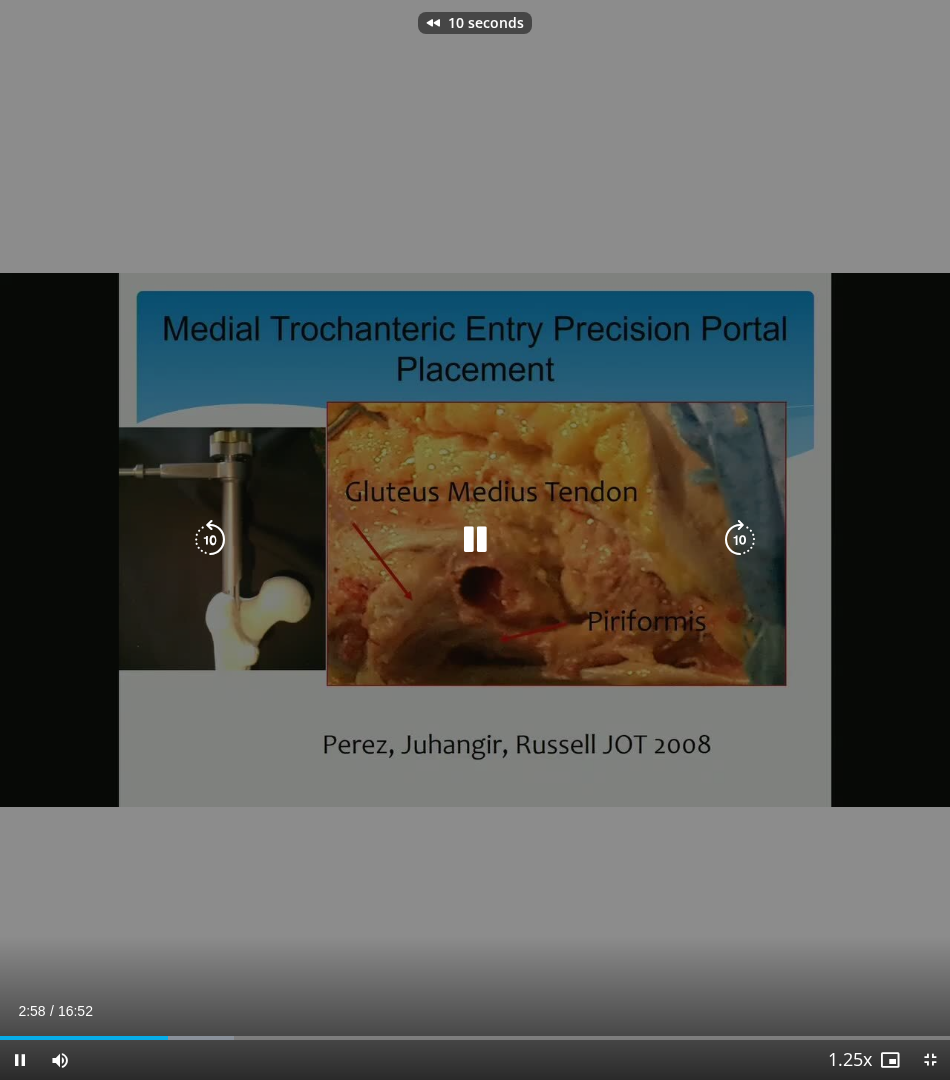 click at bounding box center [475, 540] 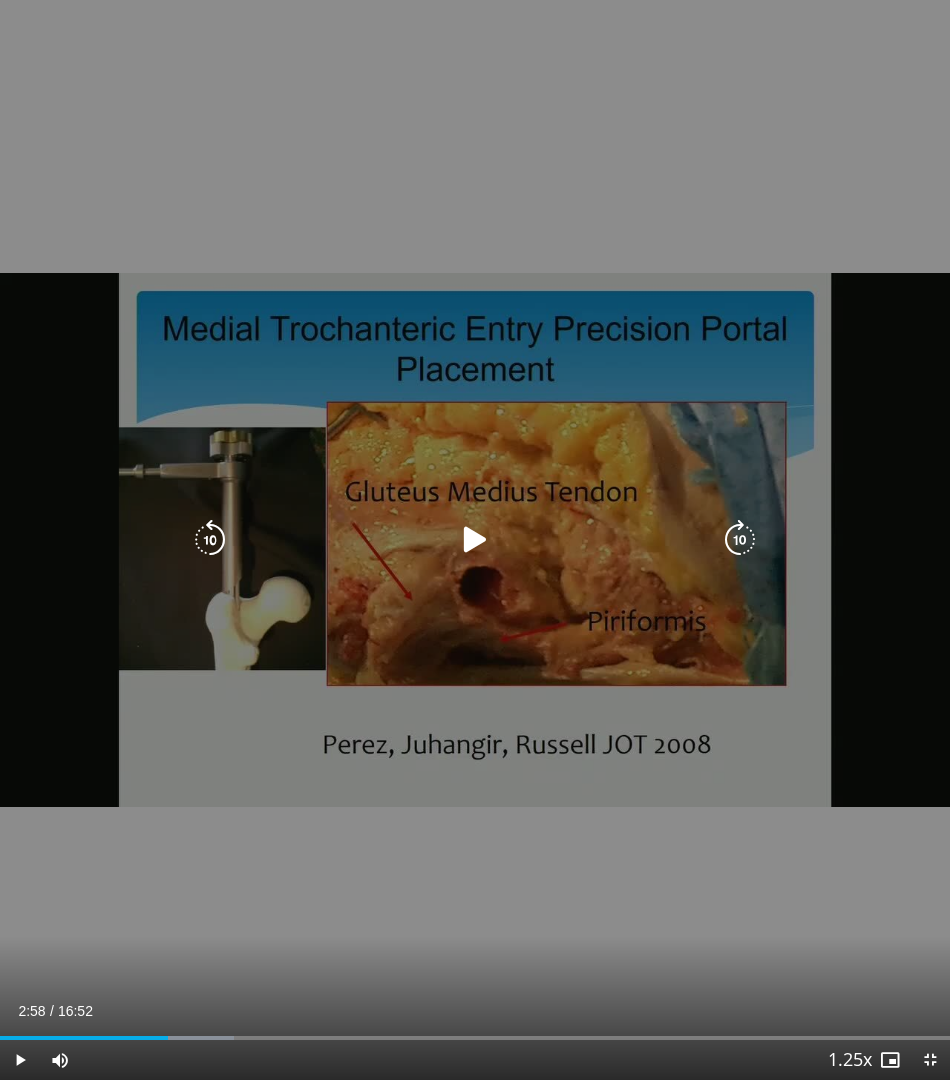click on "10 seconds
Tap to unmute" at bounding box center (475, 540) 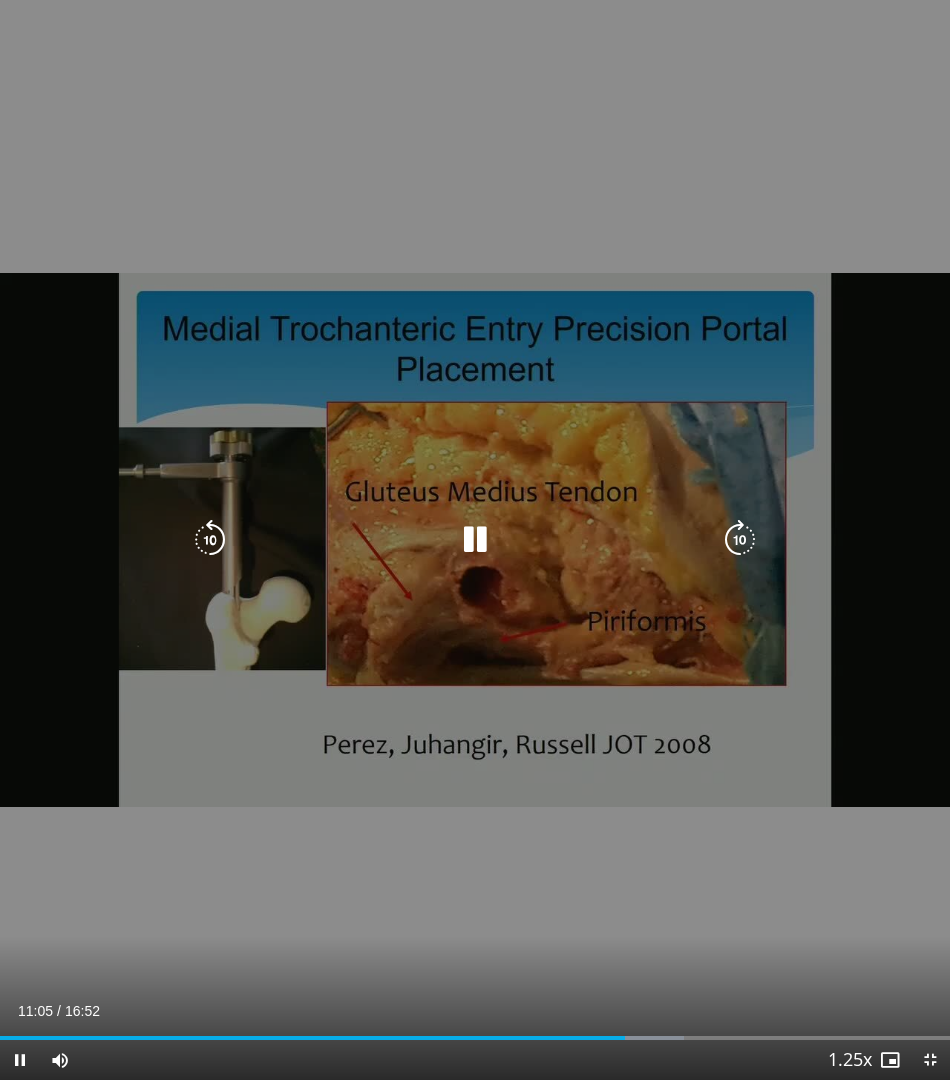 click at bounding box center (475, 540) 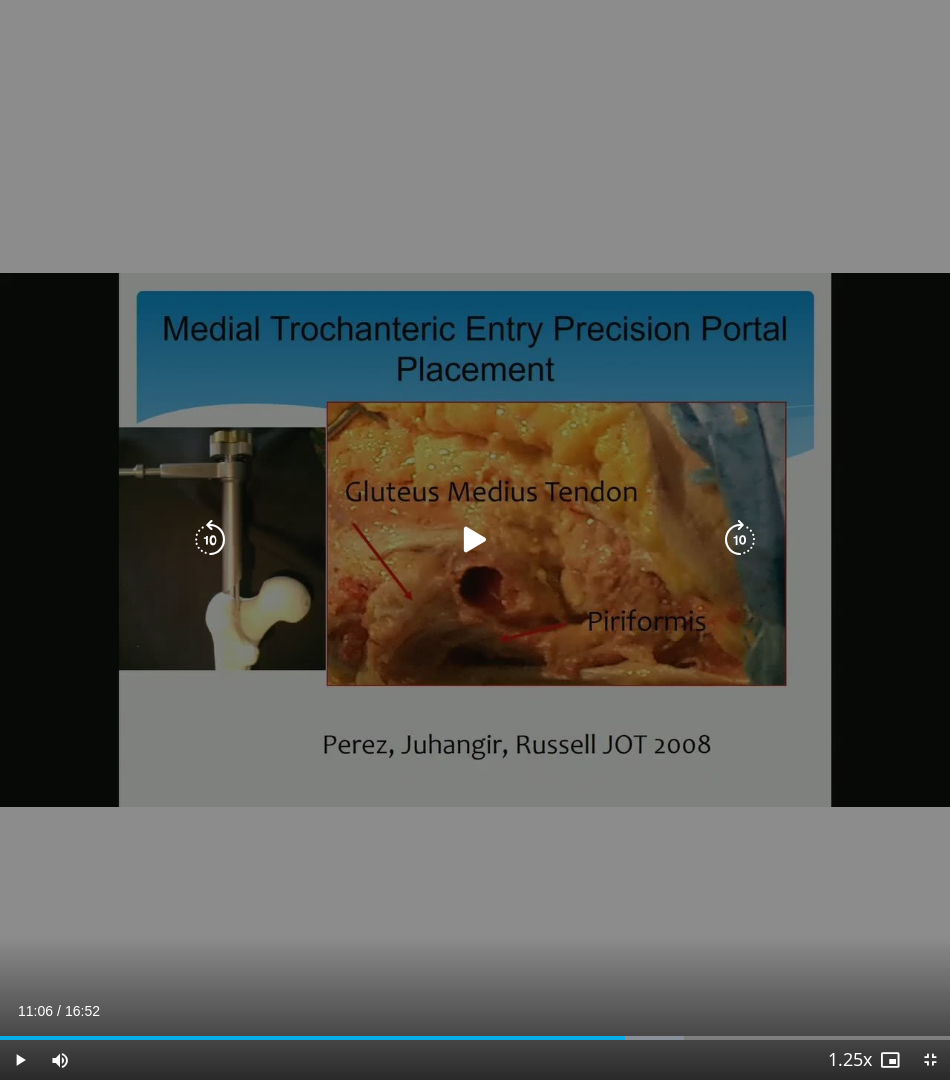 click at bounding box center (475, 540) 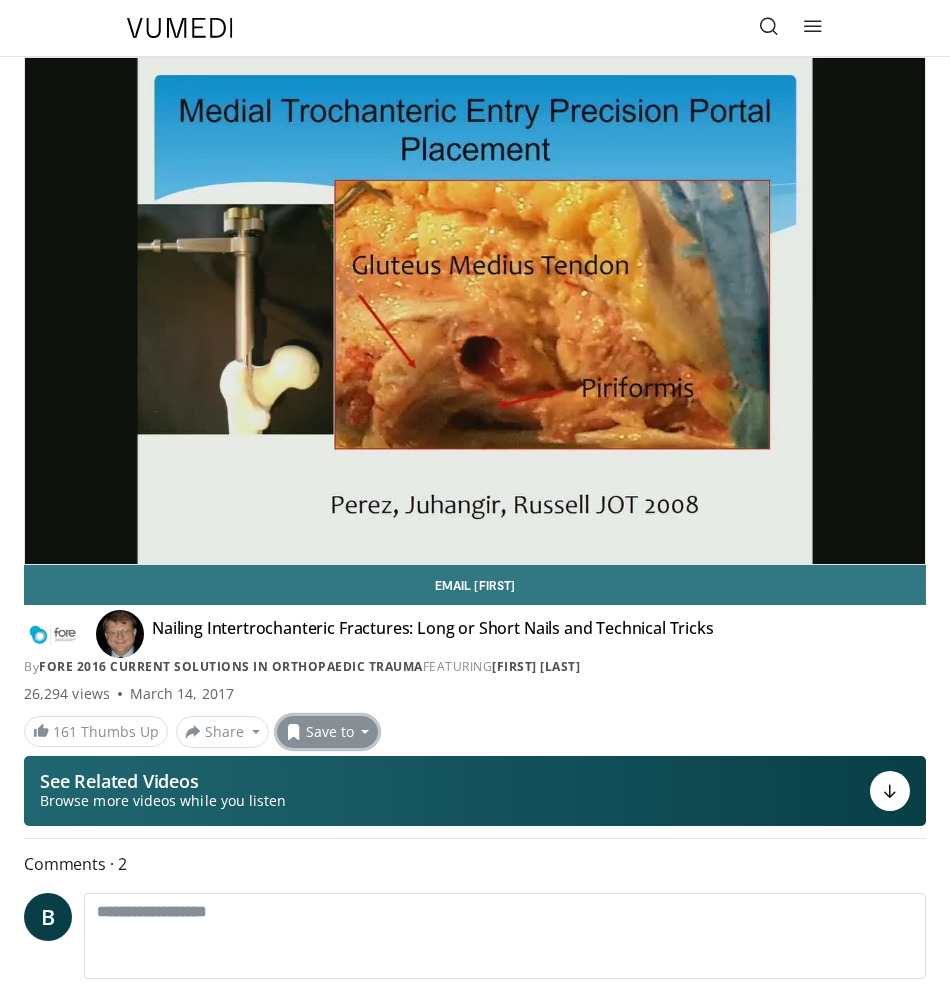 click on "Save to" at bounding box center [328, 732] 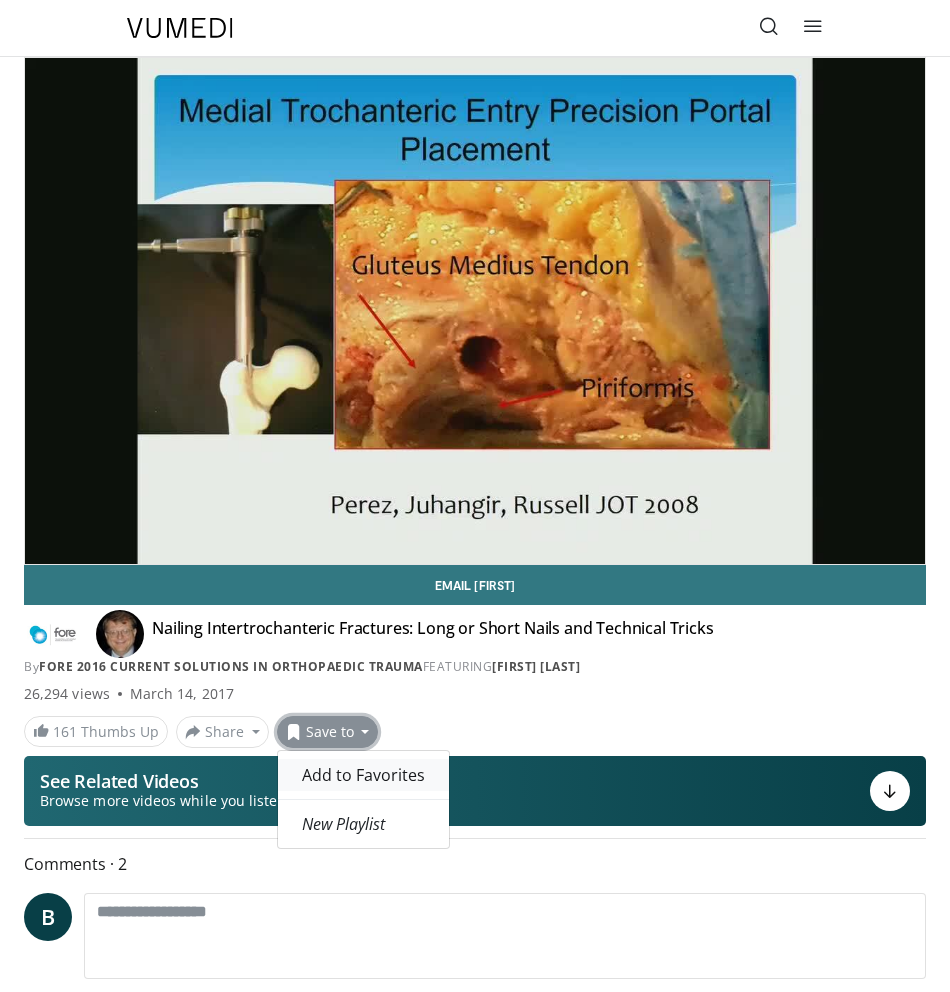 click on "Add to Favorites" at bounding box center (363, 775) 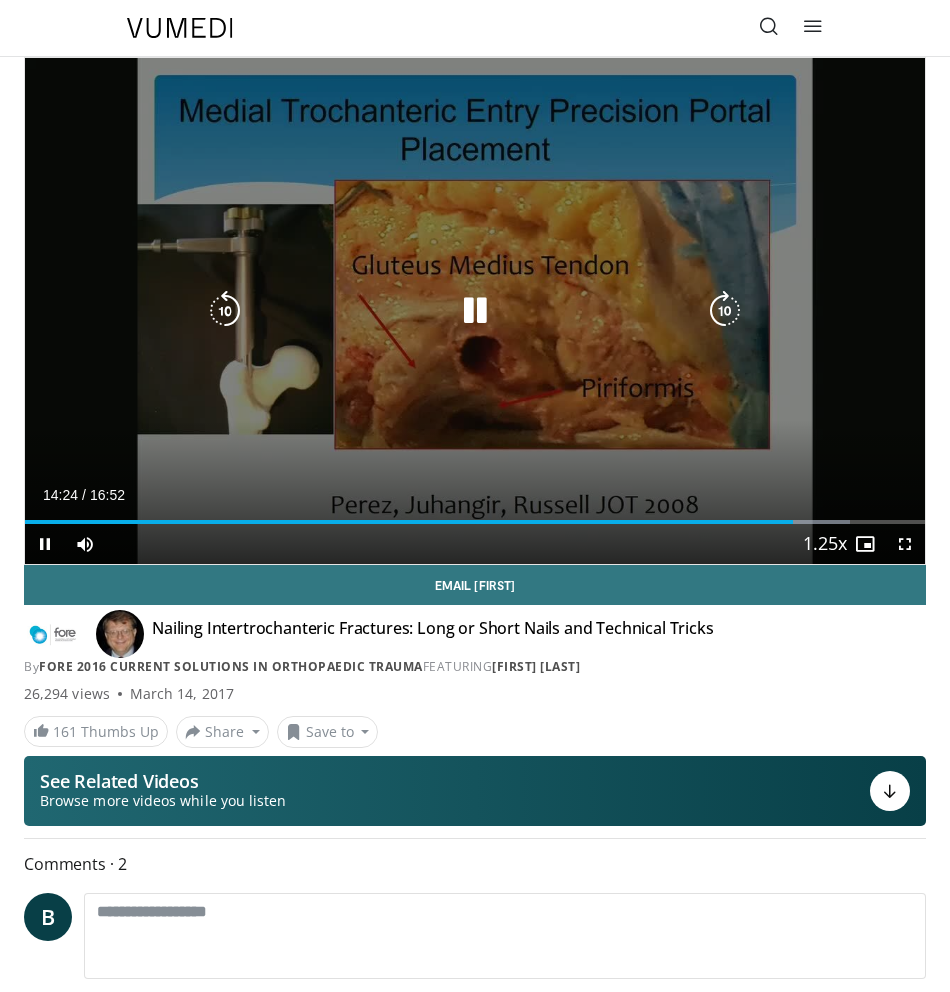 click at bounding box center (225, 311) 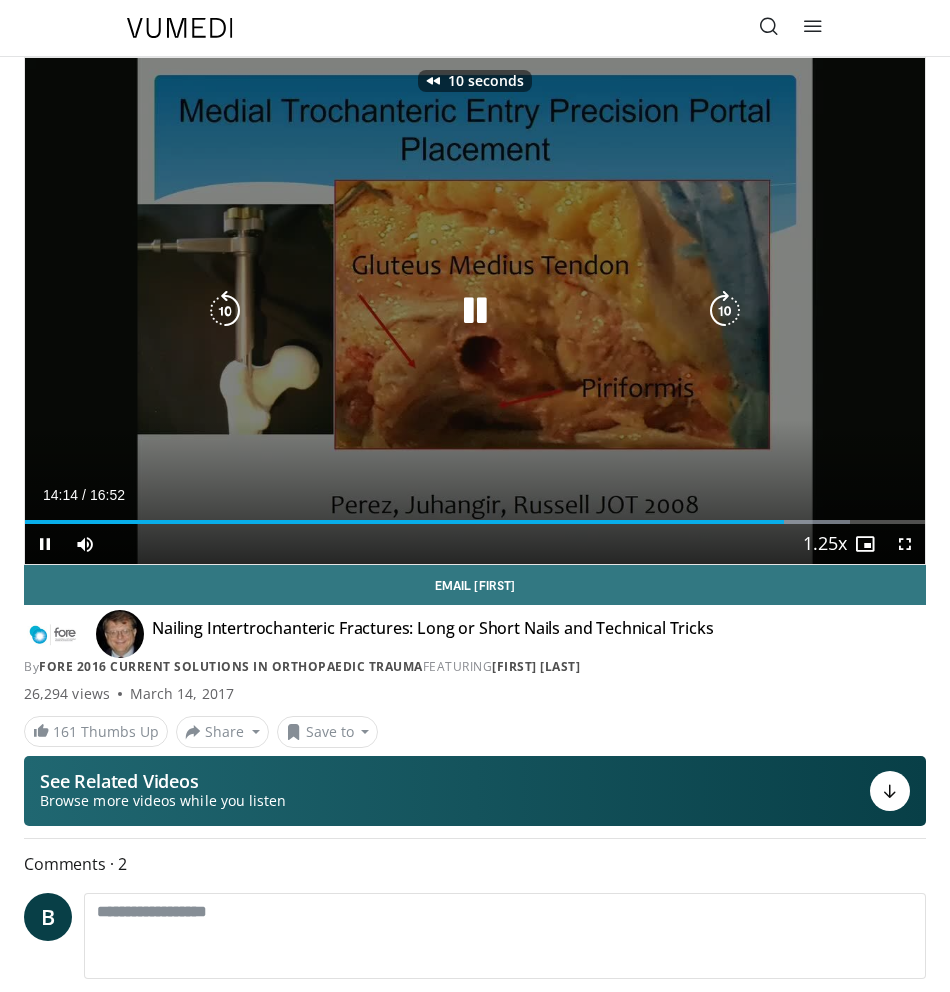 click at bounding box center [225, 311] 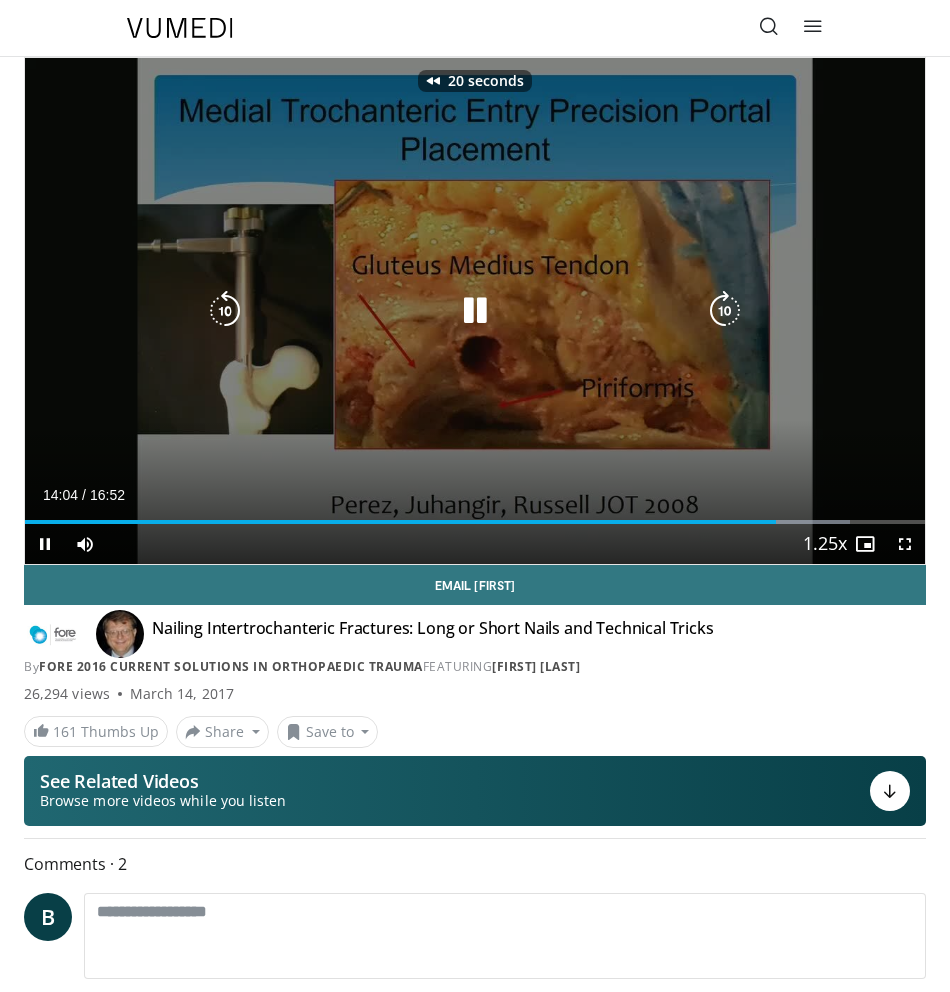 click at bounding box center (225, 311) 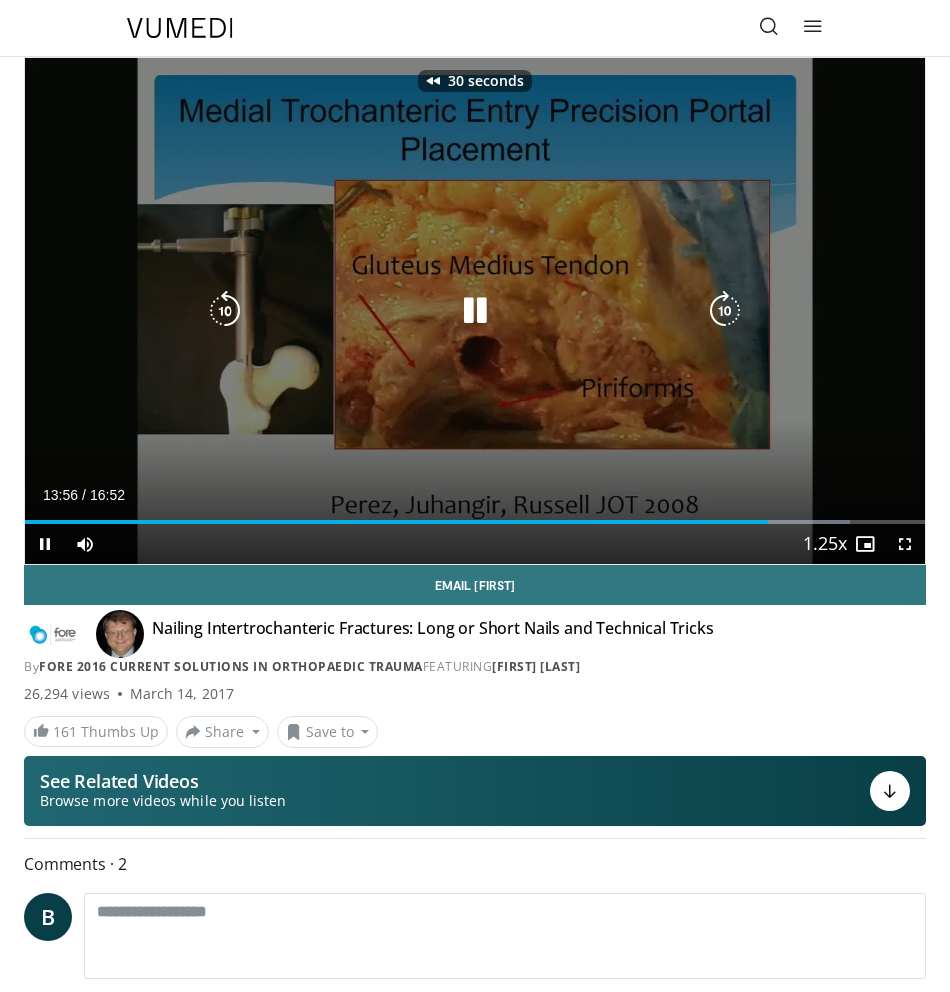 click at bounding box center (475, 311) 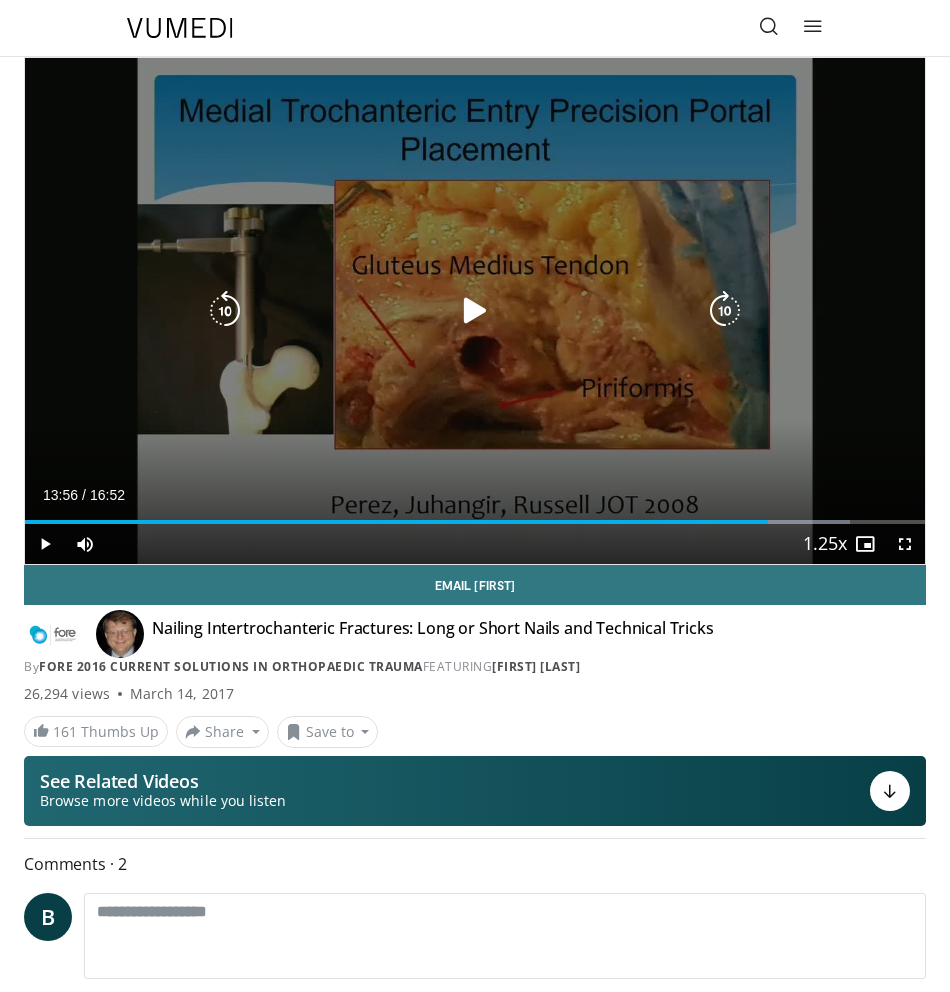 click at bounding box center [475, 311] 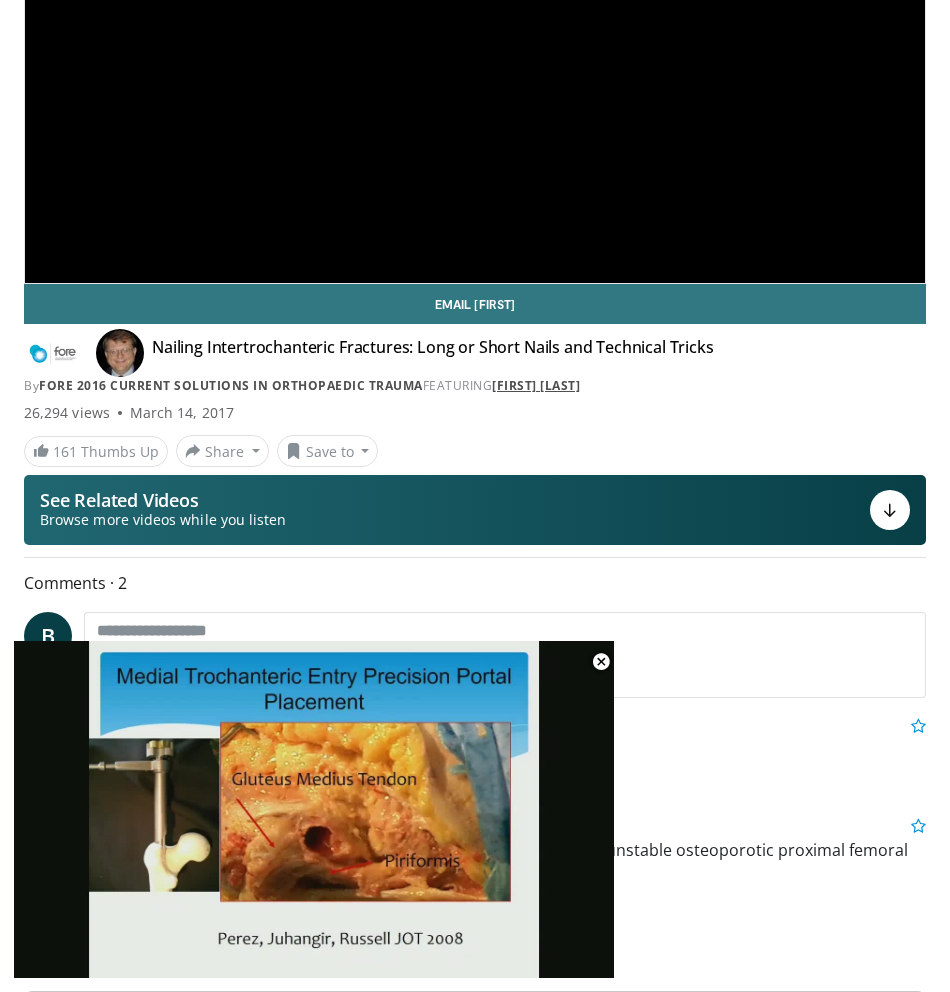 scroll, scrollTop: 0, scrollLeft: 0, axis: both 